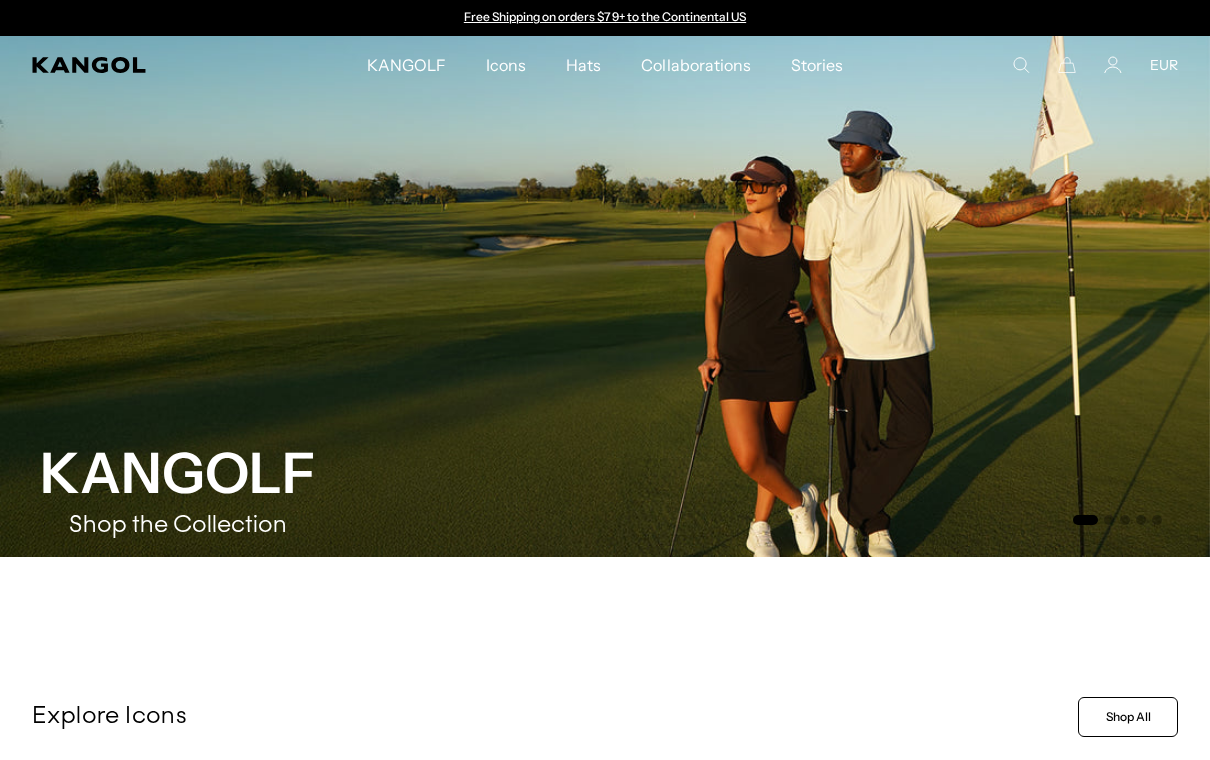 scroll, scrollTop: 0, scrollLeft: 0, axis: both 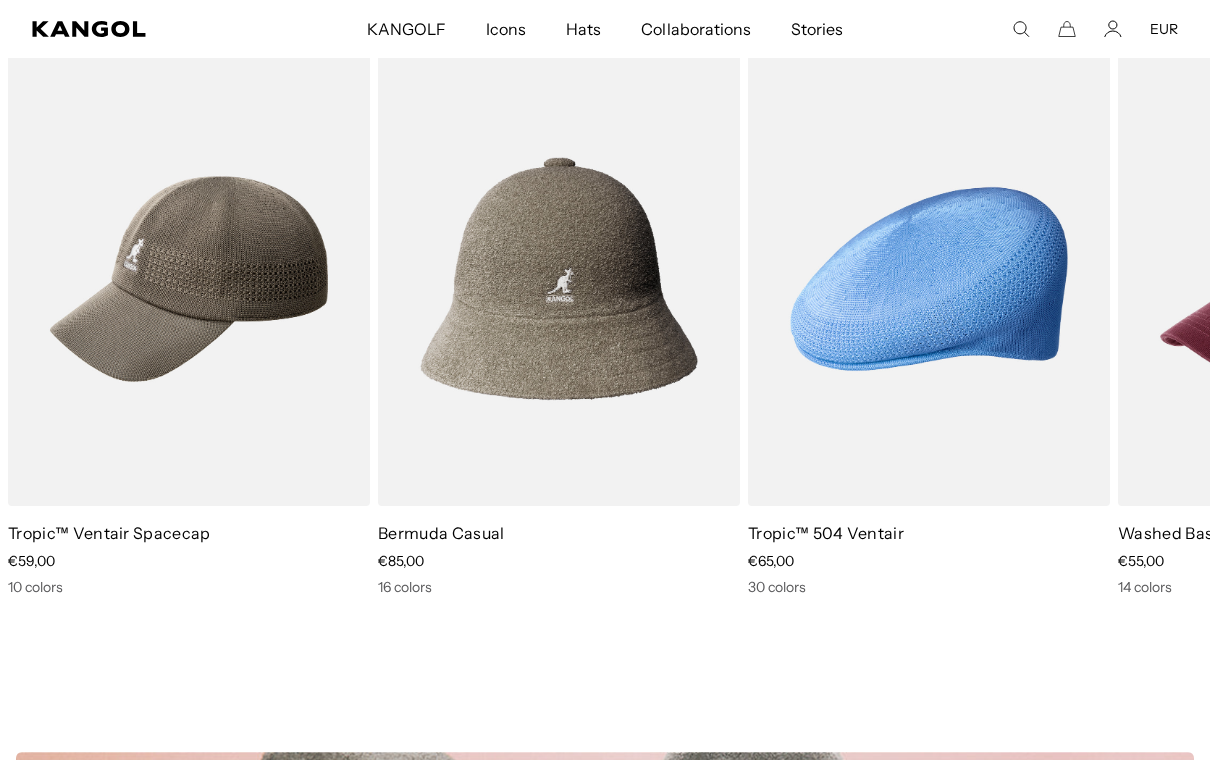 click at bounding box center (0, 0) 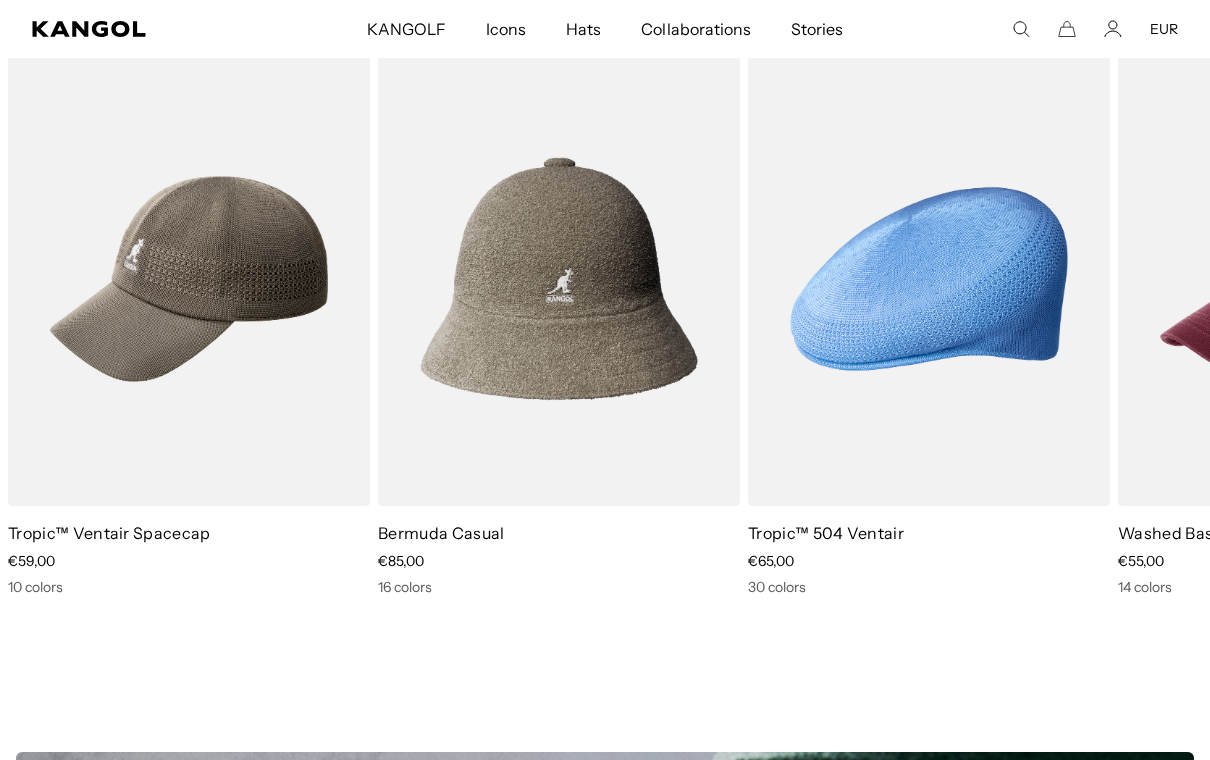scroll, scrollTop: 756, scrollLeft: 0, axis: vertical 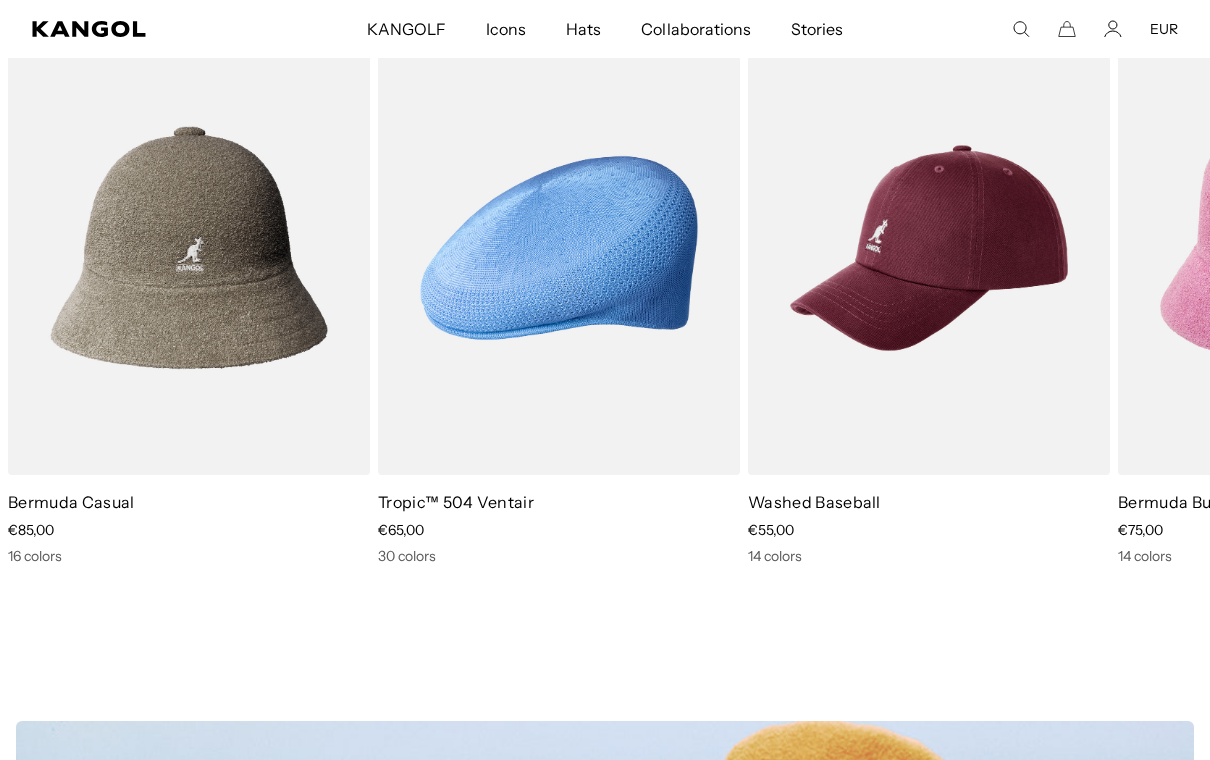 click at bounding box center (0, 0) 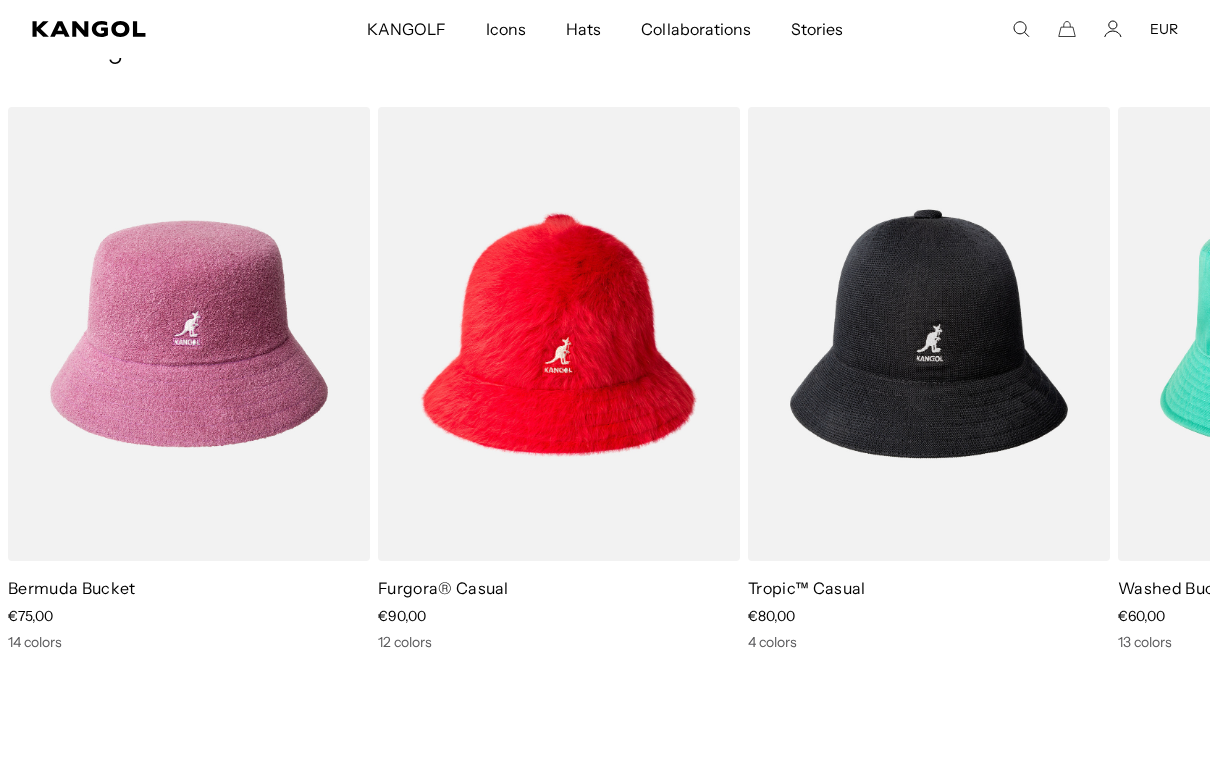scroll, scrollTop: 1163, scrollLeft: 0, axis: vertical 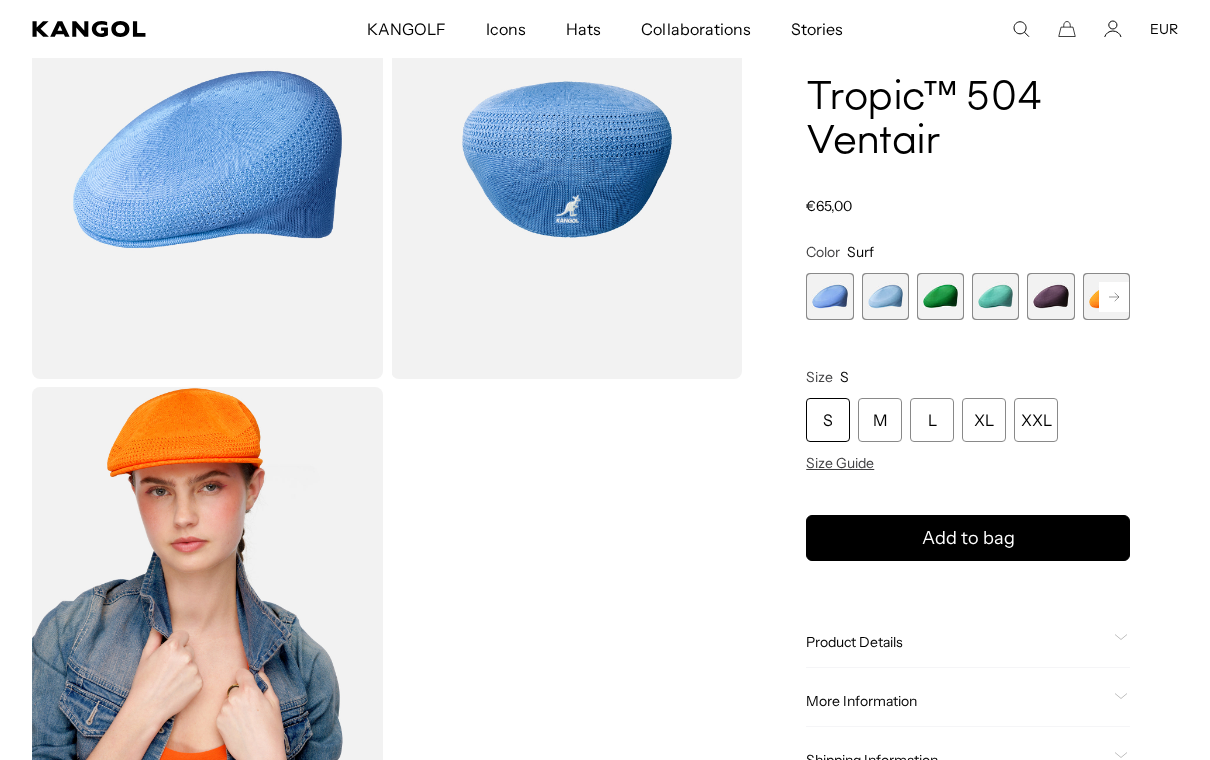 click at bounding box center (829, 296) 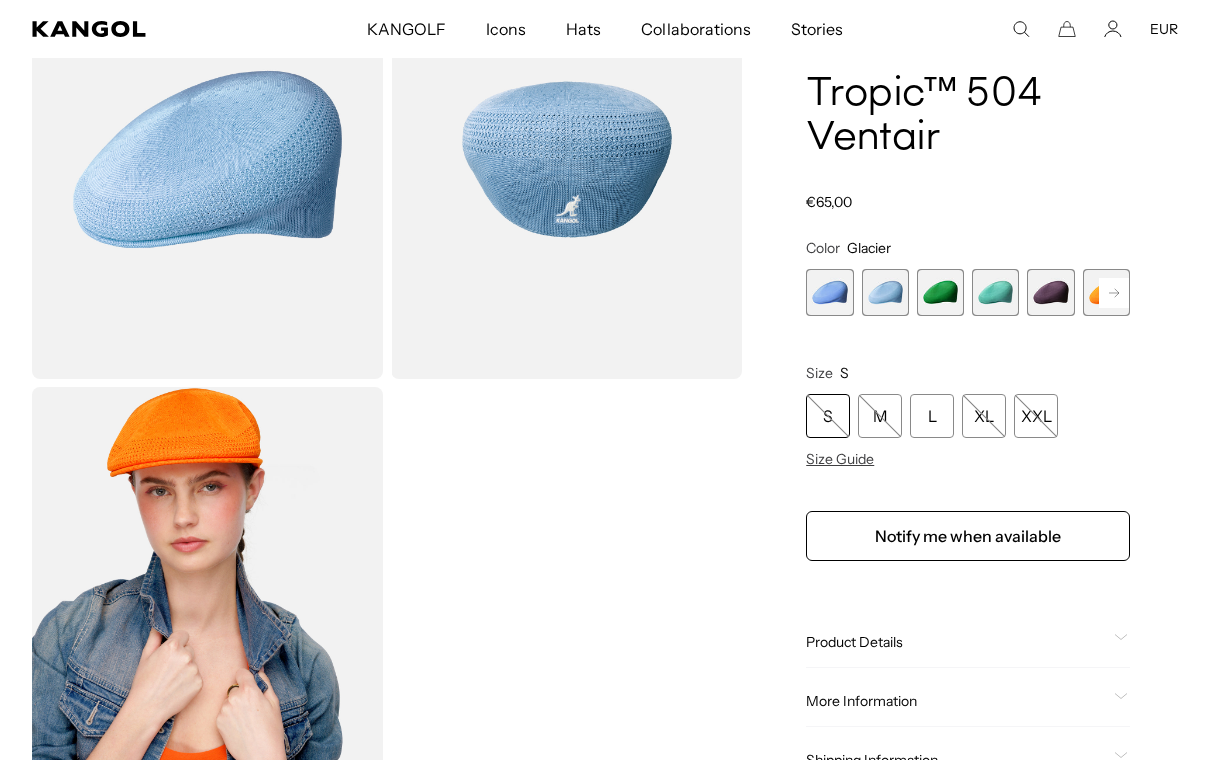 click at bounding box center [829, 292] 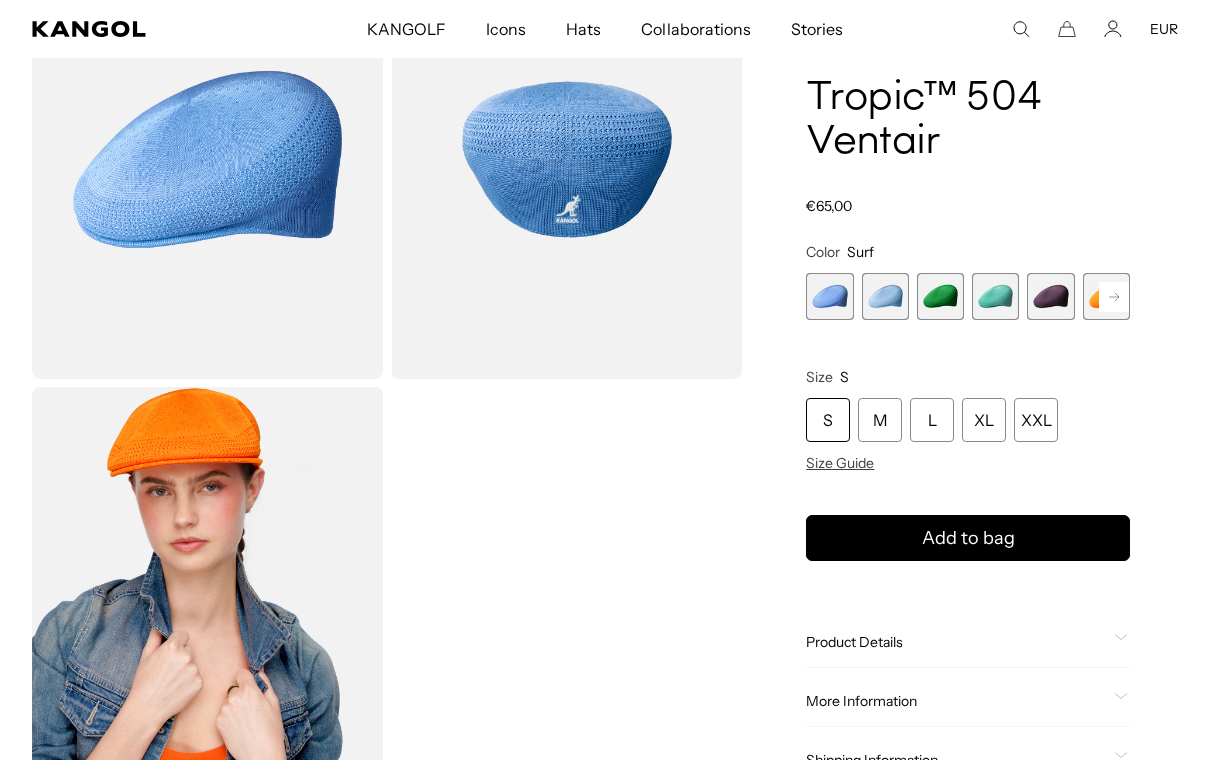 scroll, scrollTop: 0, scrollLeft: 412, axis: horizontal 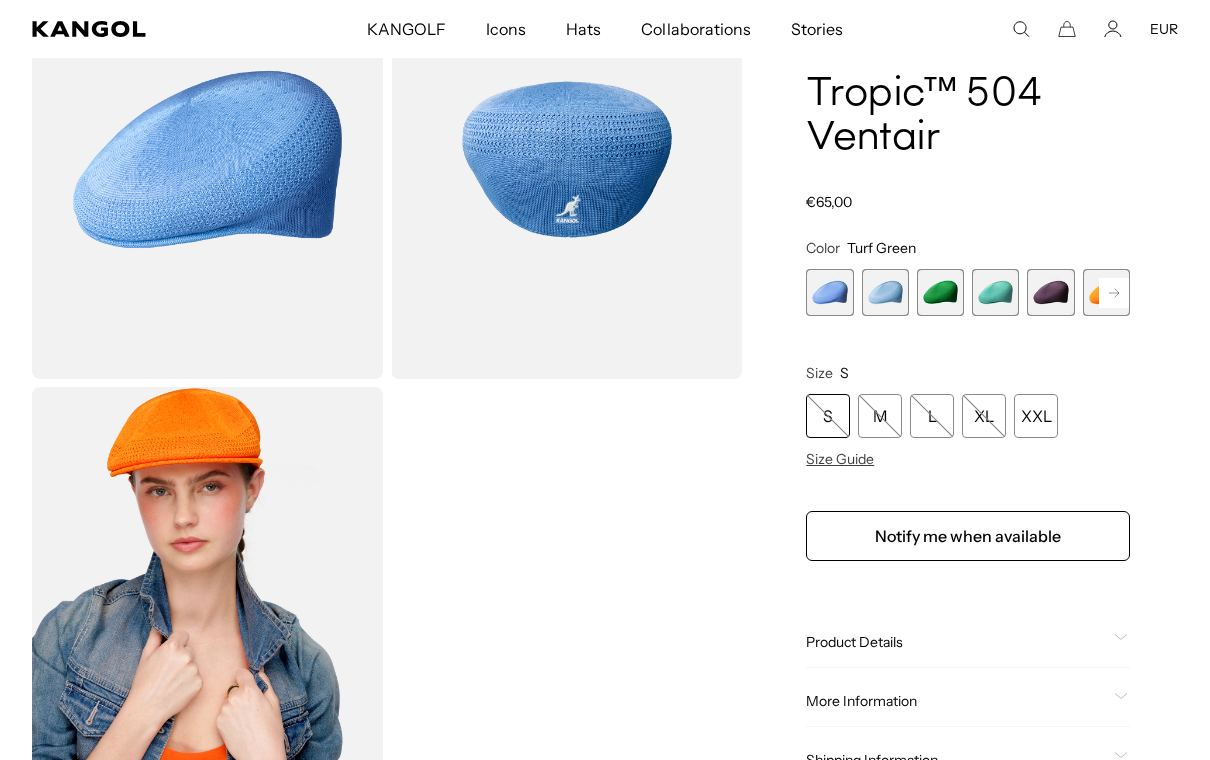 click at bounding box center (995, 292) 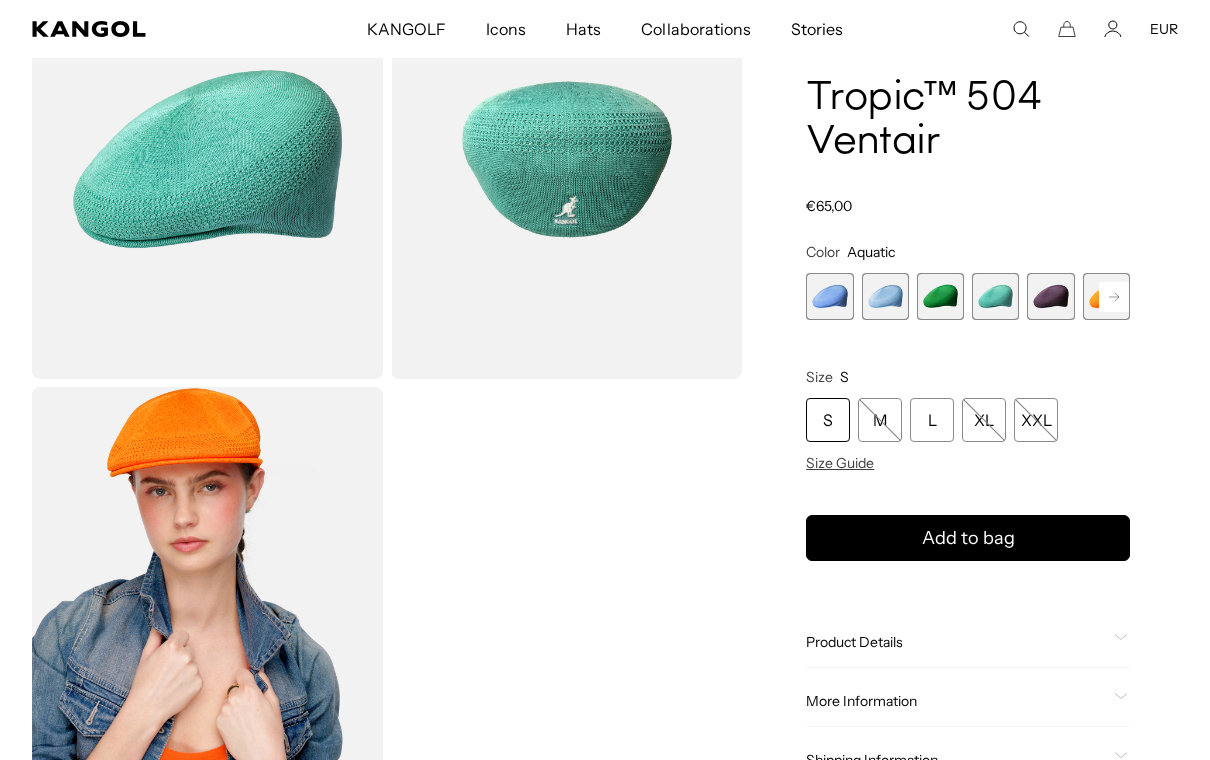 scroll, scrollTop: 0, scrollLeft: 412, axis: horizontal 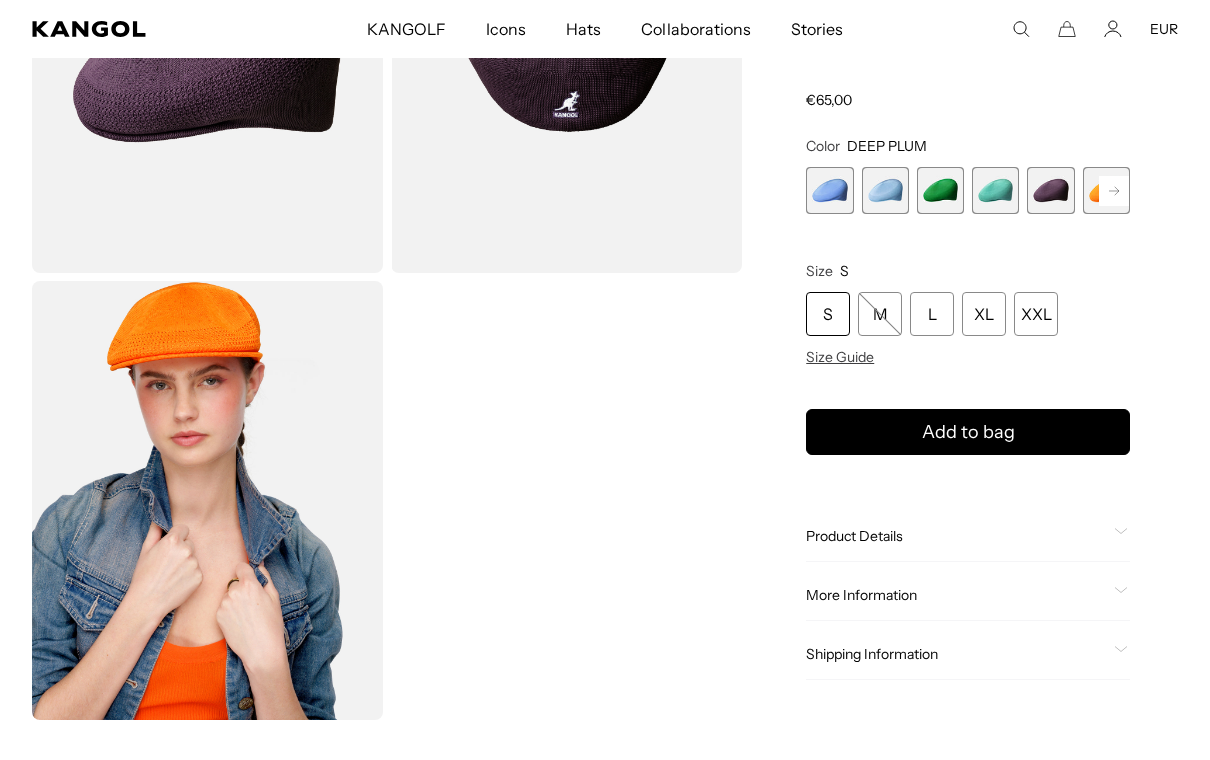 click 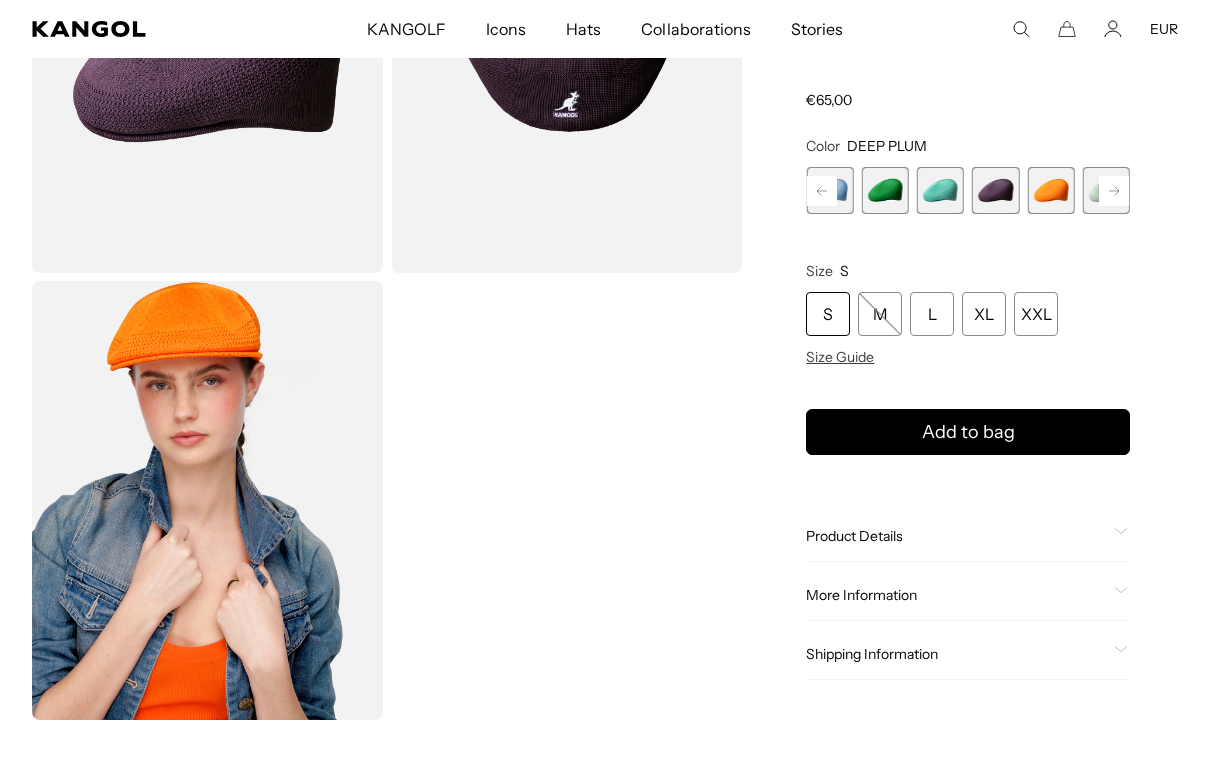 click 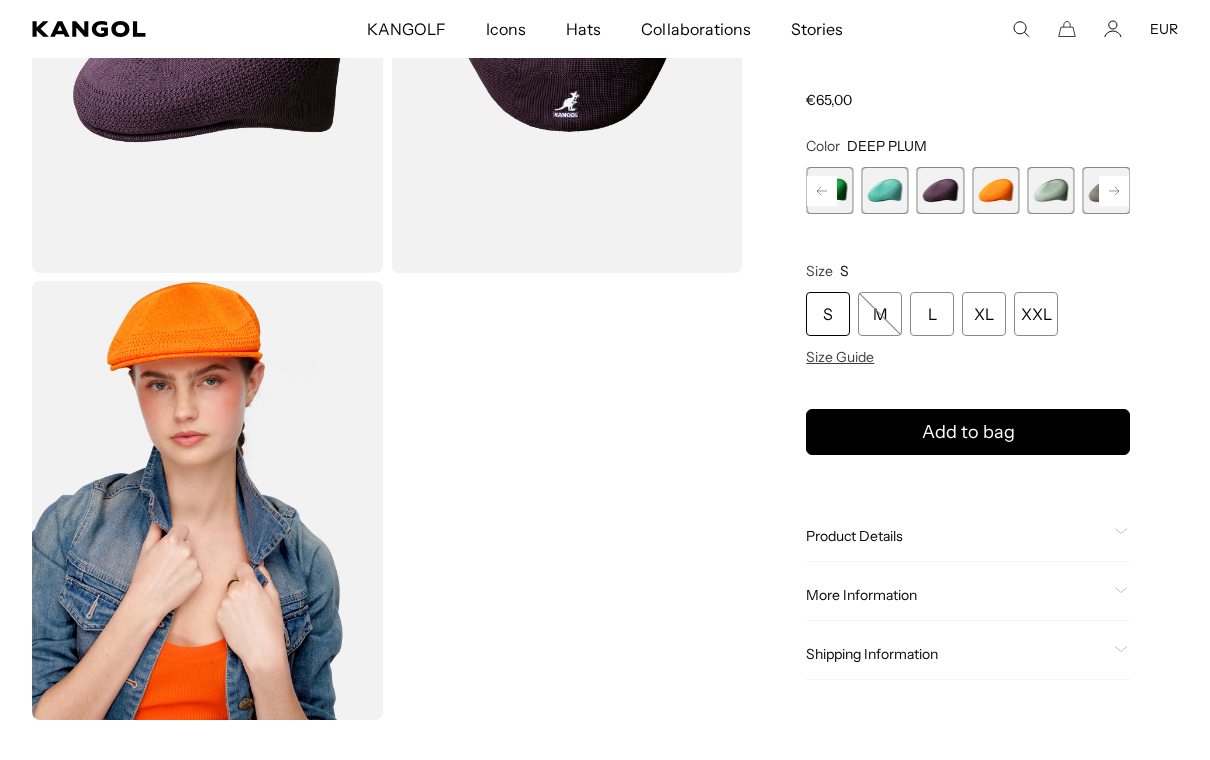 click 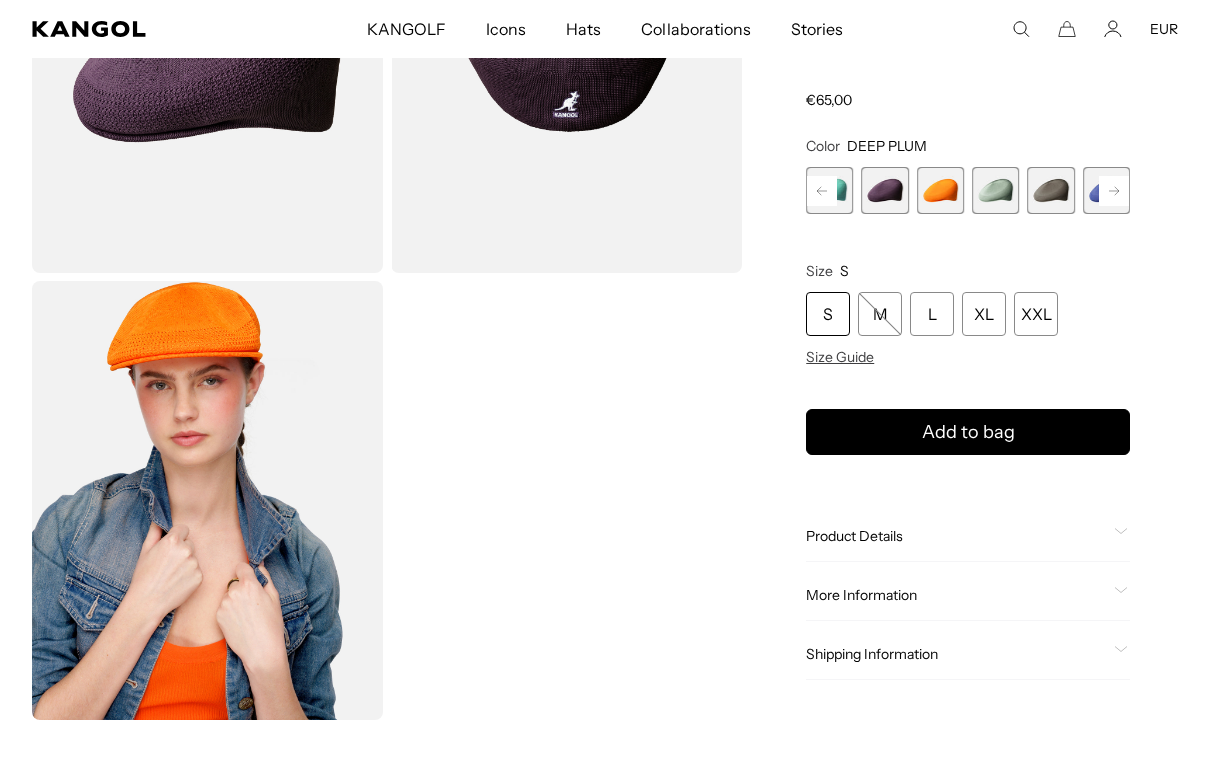 click 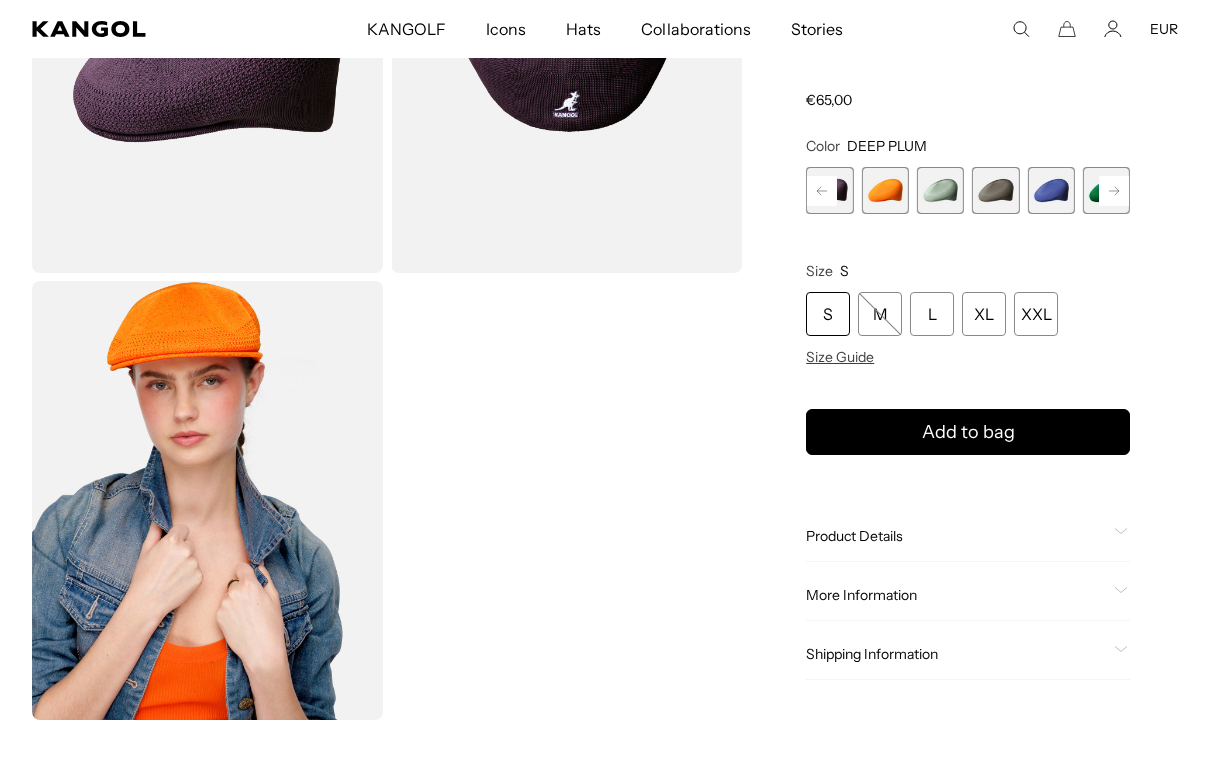 click 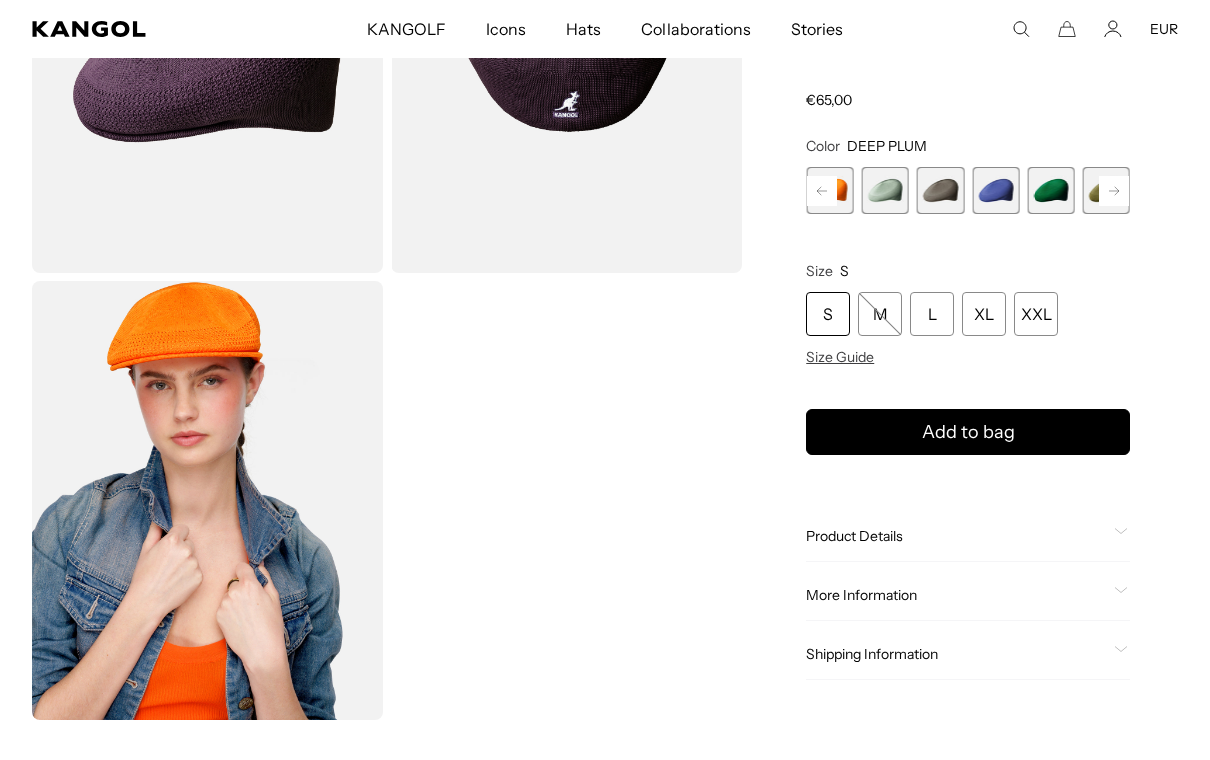 click 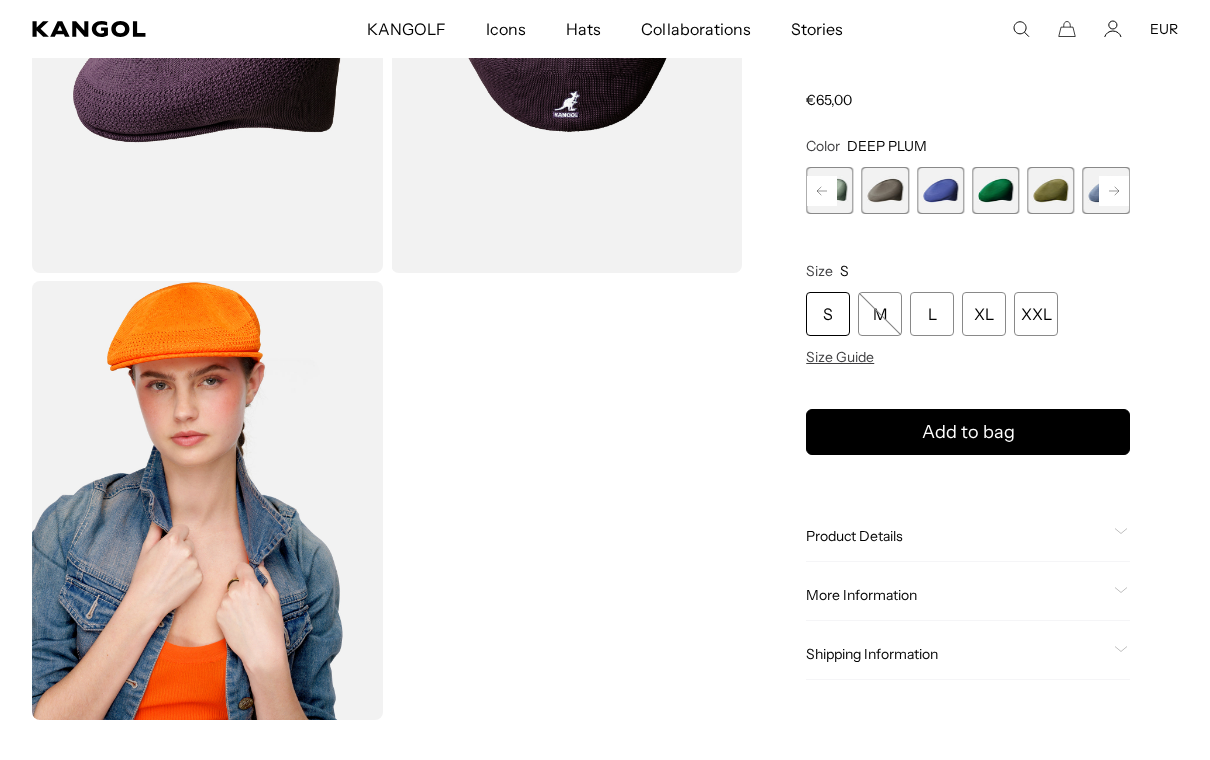 click 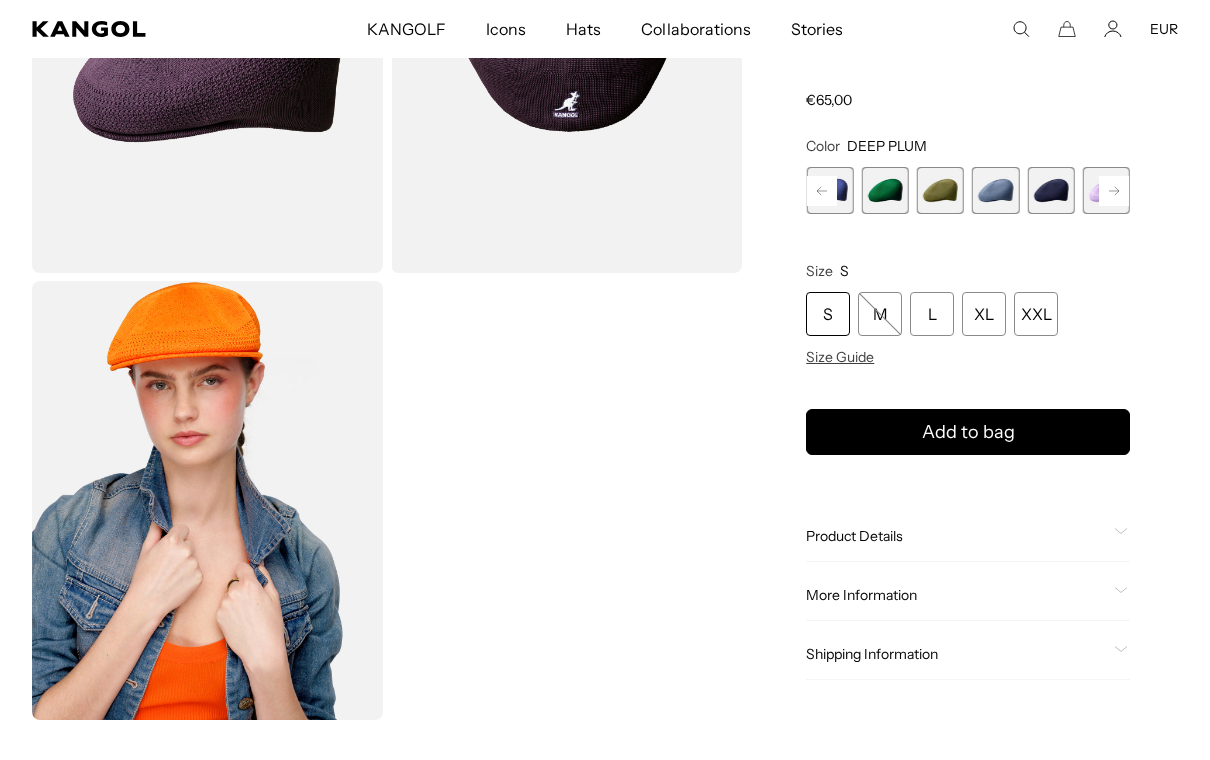 click 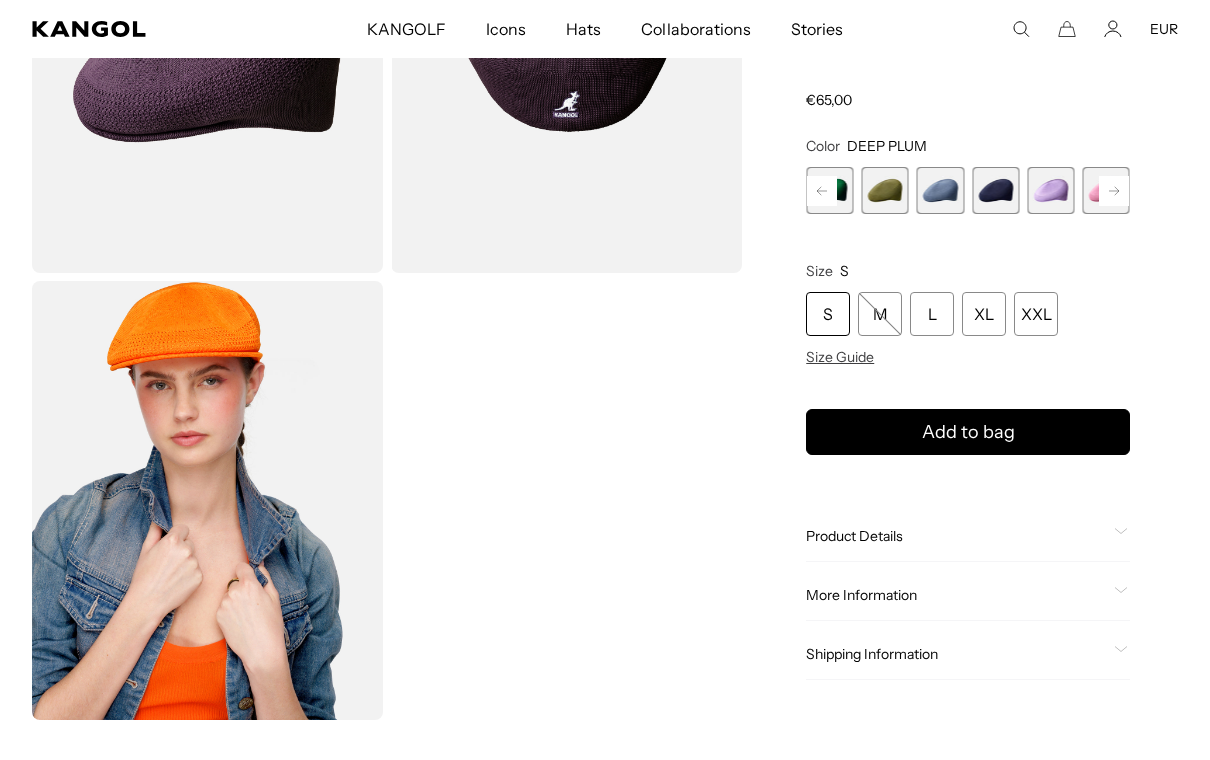 click 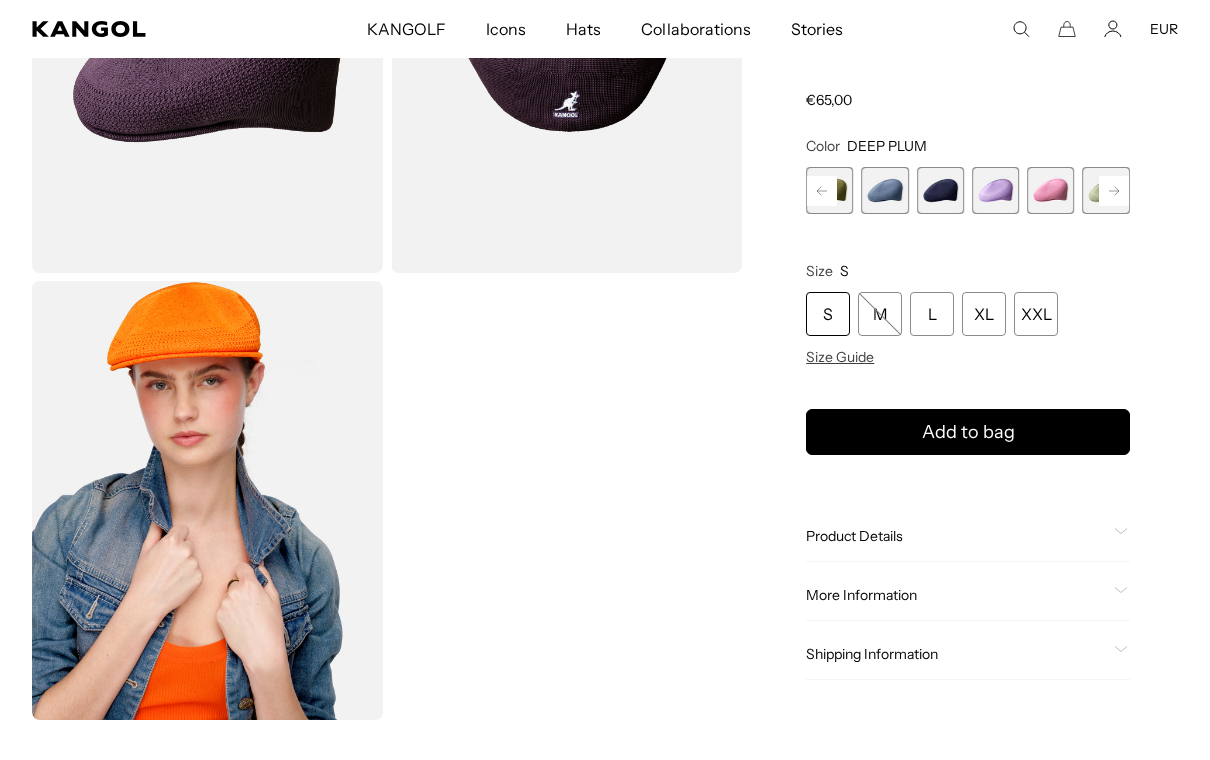 click at bounding box center (940, 190) 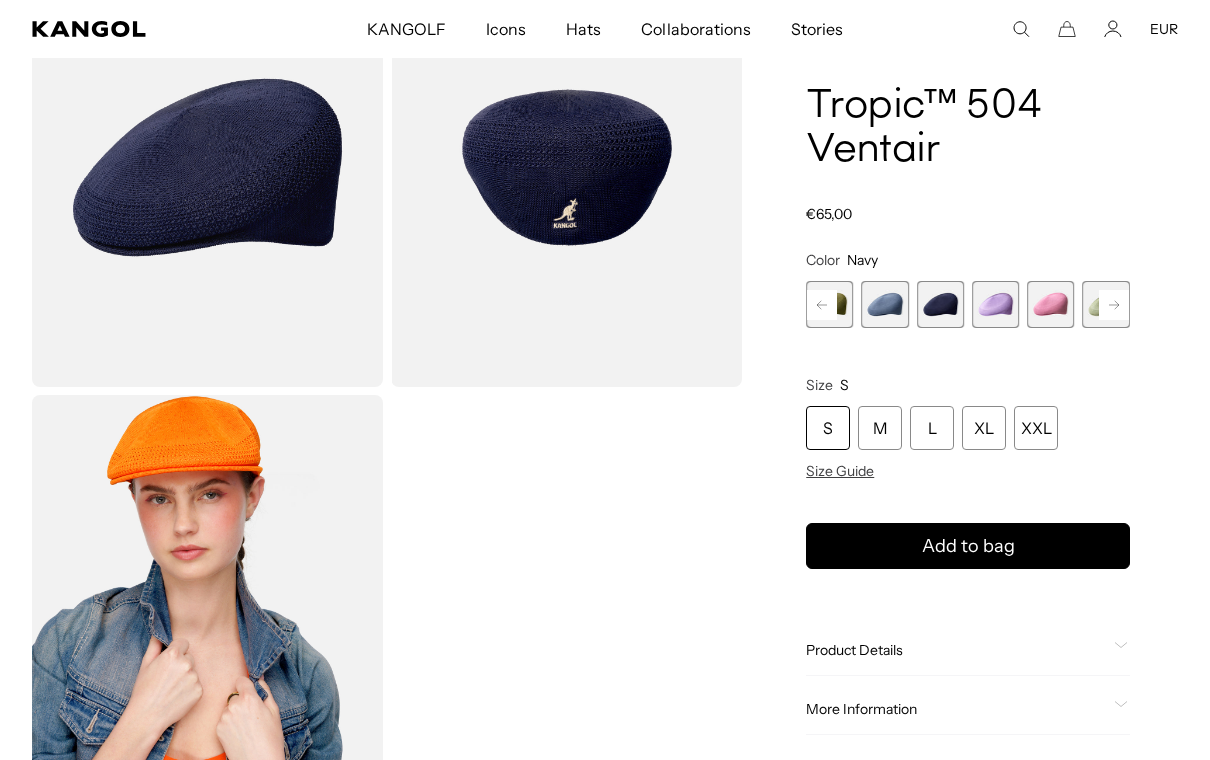 scroll, scrollTop: 152, scrollLeft: 0, axis: vertical 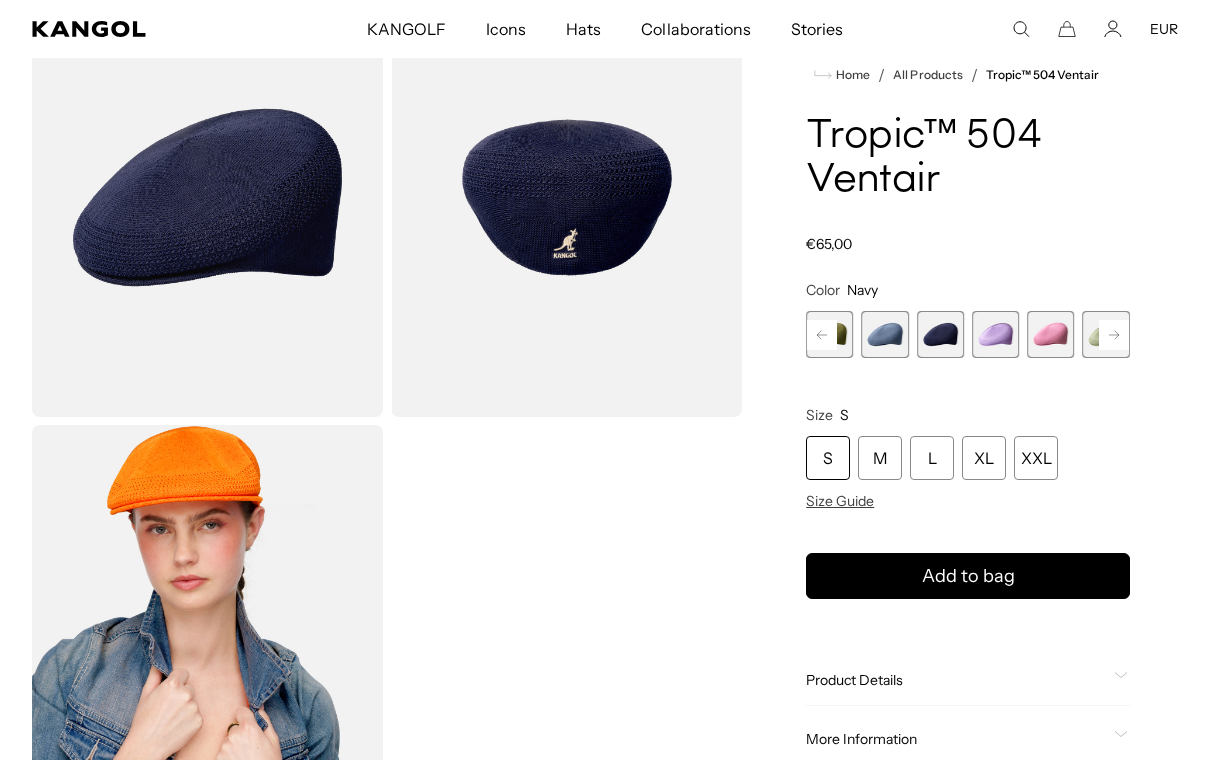 click 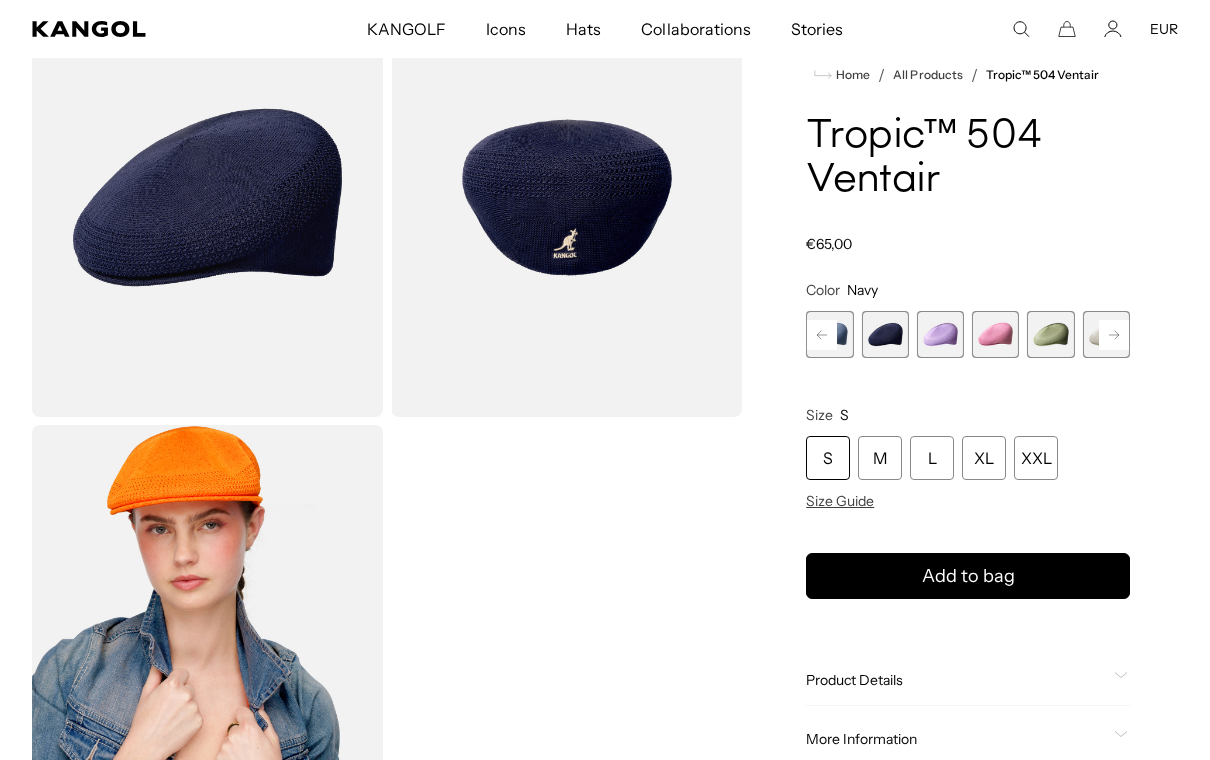 scroll, scrollTop: 0, scrollLeft: 0, axis: both 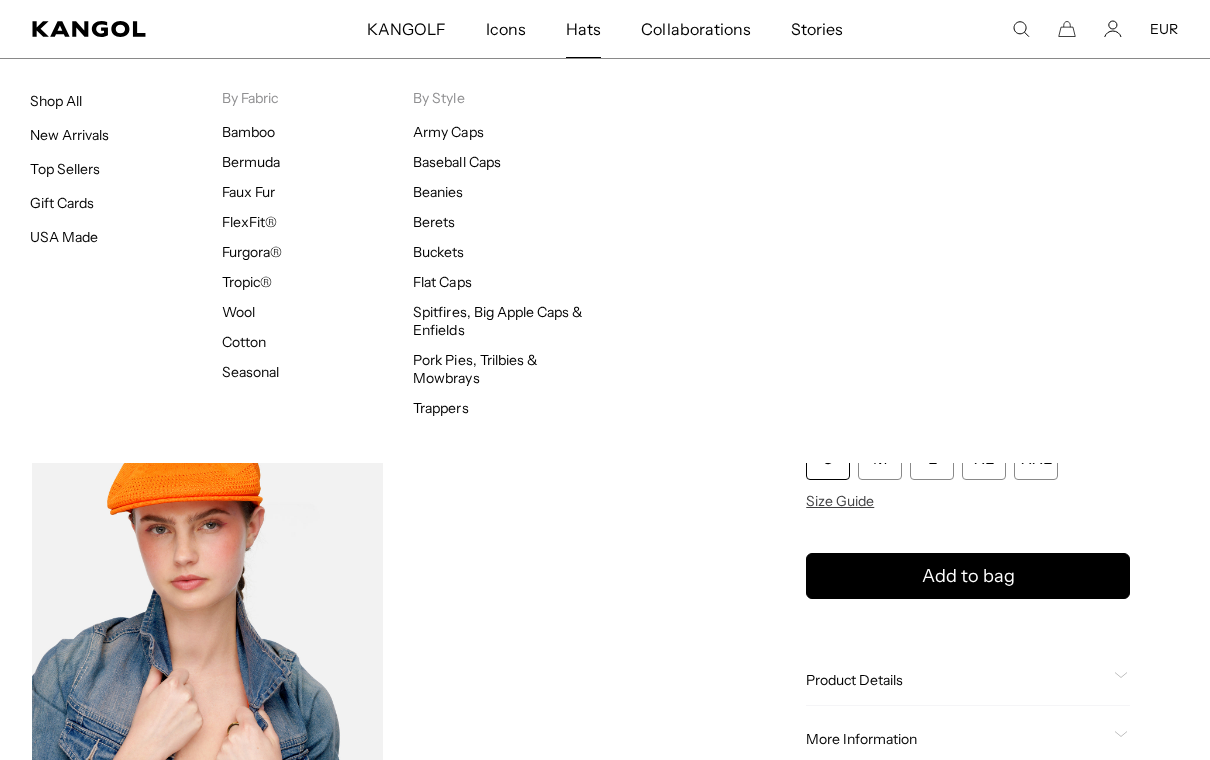 click on "Home
/
All Products
/
Tropic™ 504 Ventair
Tropic™ 504 Ventair
Regular price
€65,00
Regular price
Sale price
€65,00
Color
Navy
Previous
Next
Surf
Variant sold out or unavailable
Glacier
Variant sold out or unavailable" at bounding box center [968, 421] 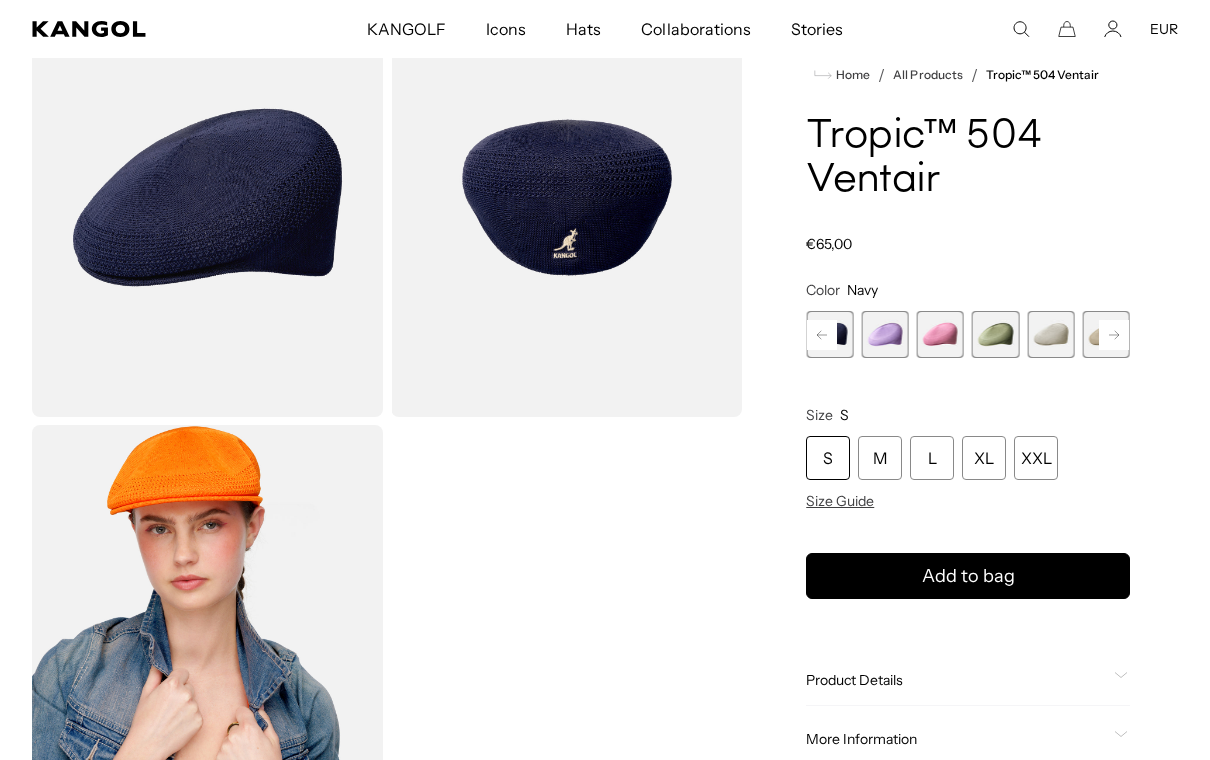 scroll, scrollTop: 0, scrollLeft: 0, axis: both 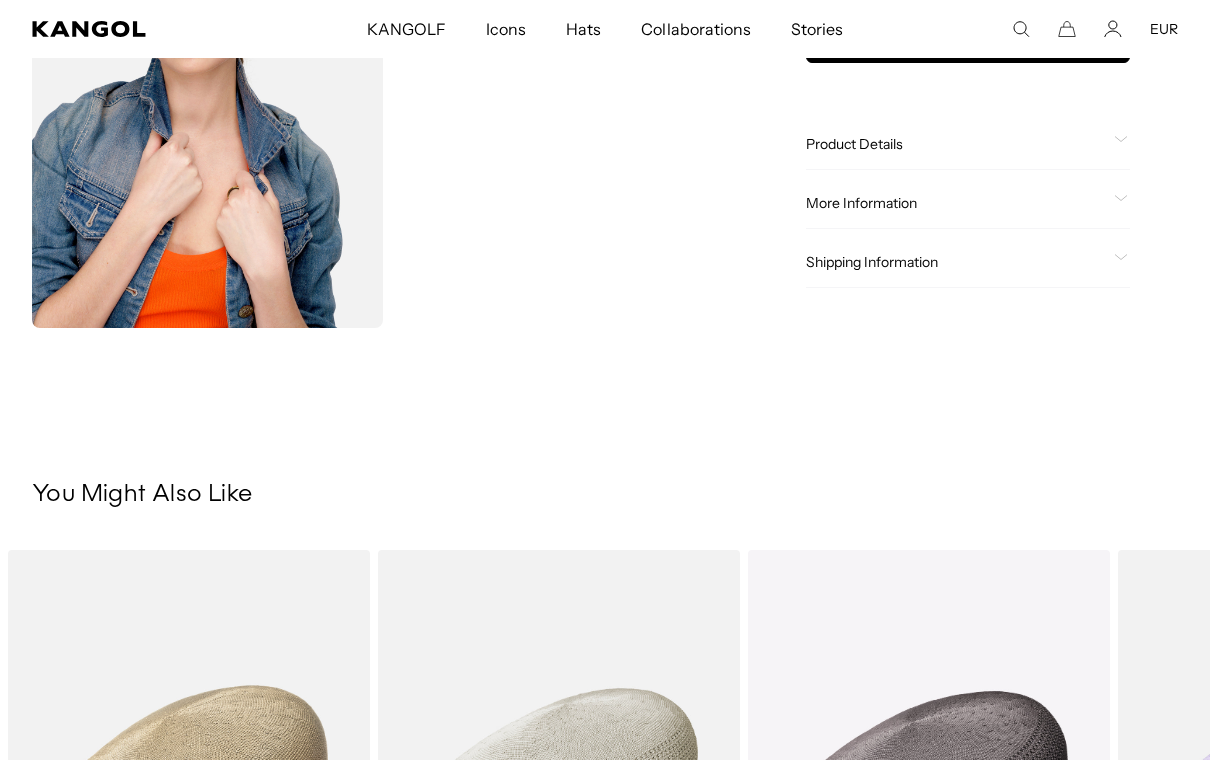 click on "Product Details" 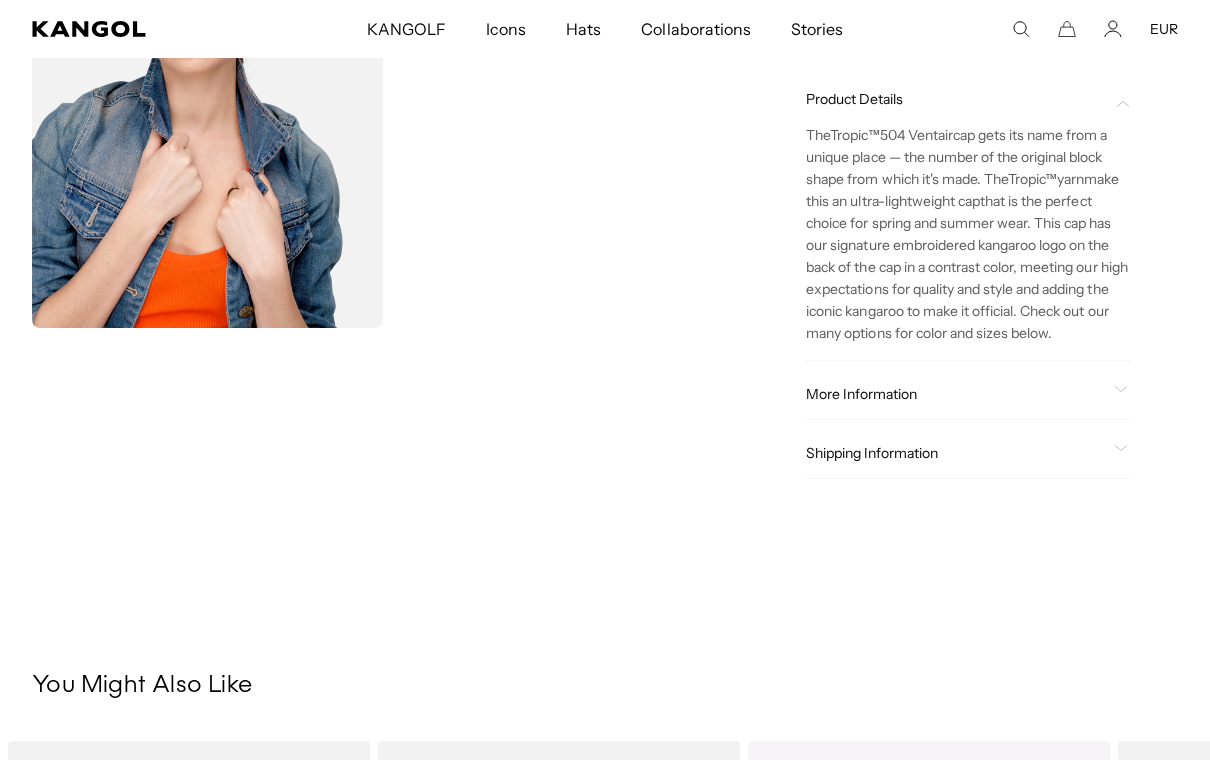scroll, scrollTop: 0, scrollLeft: 412, axis: horizontal 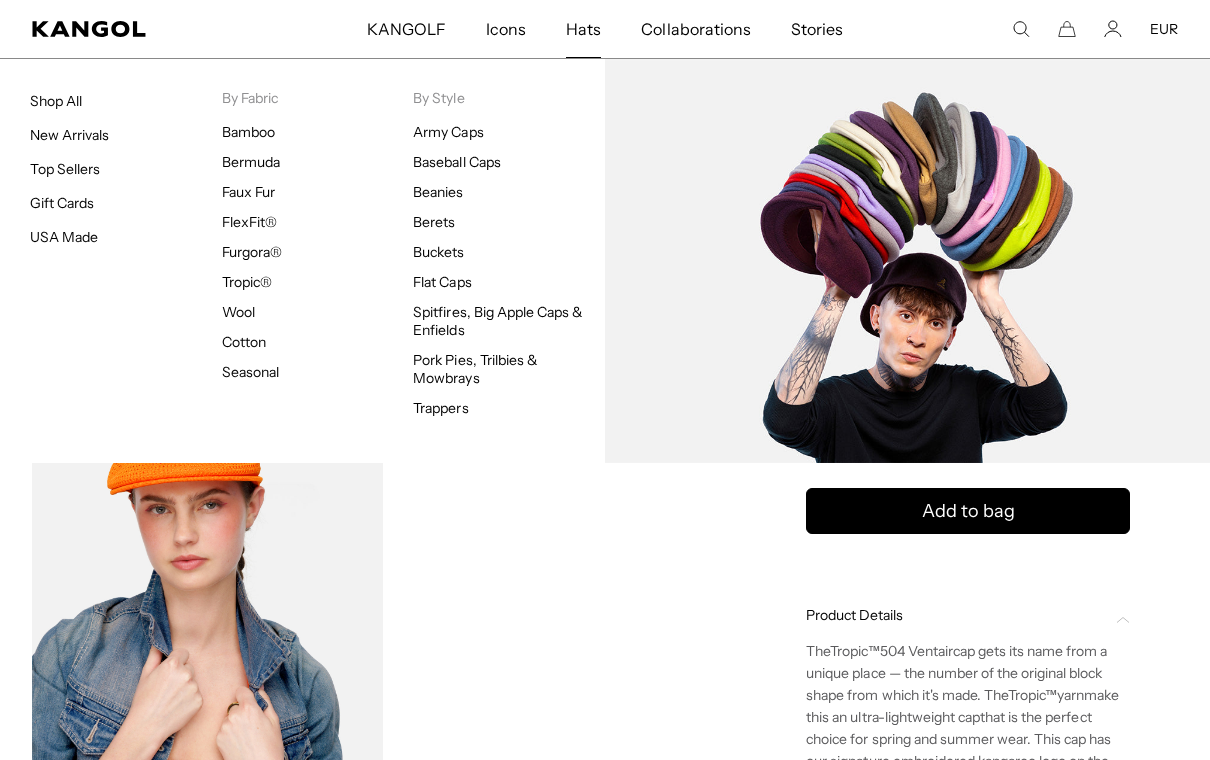 click on "Flat Caps" at bounding box center [442, 282] 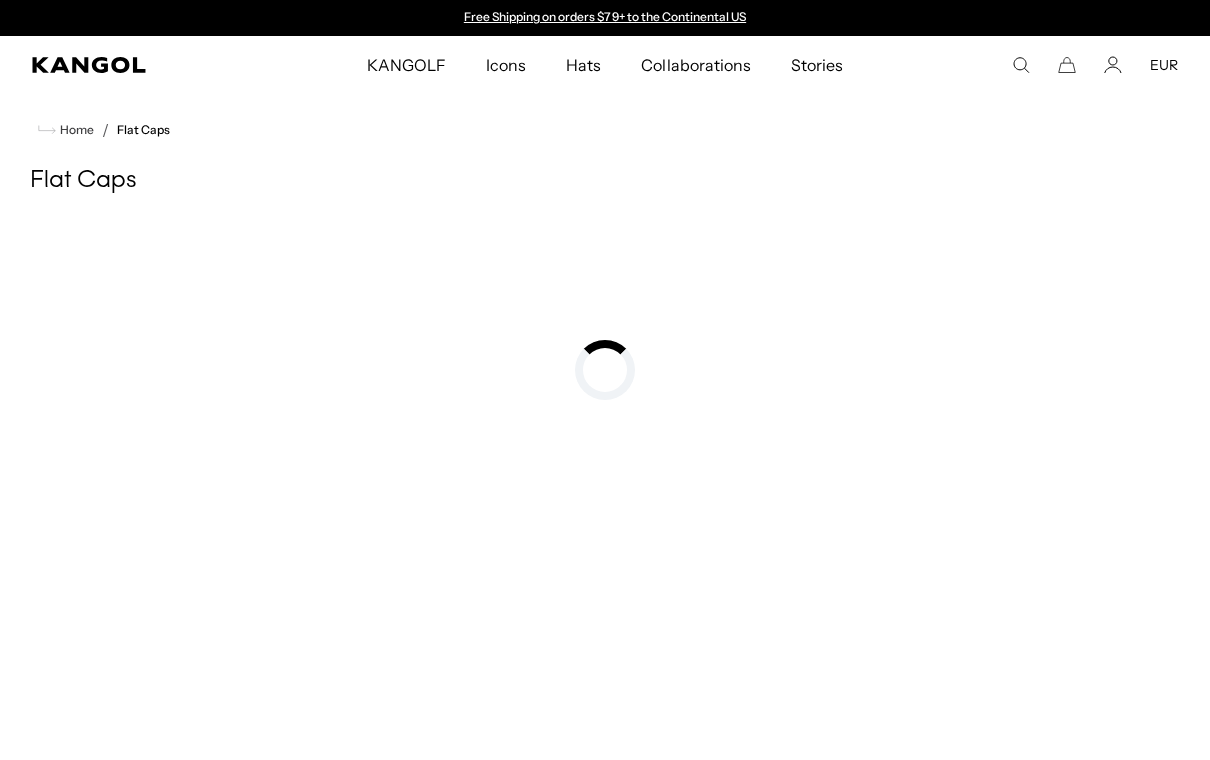 scroll, scrollTop: 0, scrollLeft: 0, axis: both 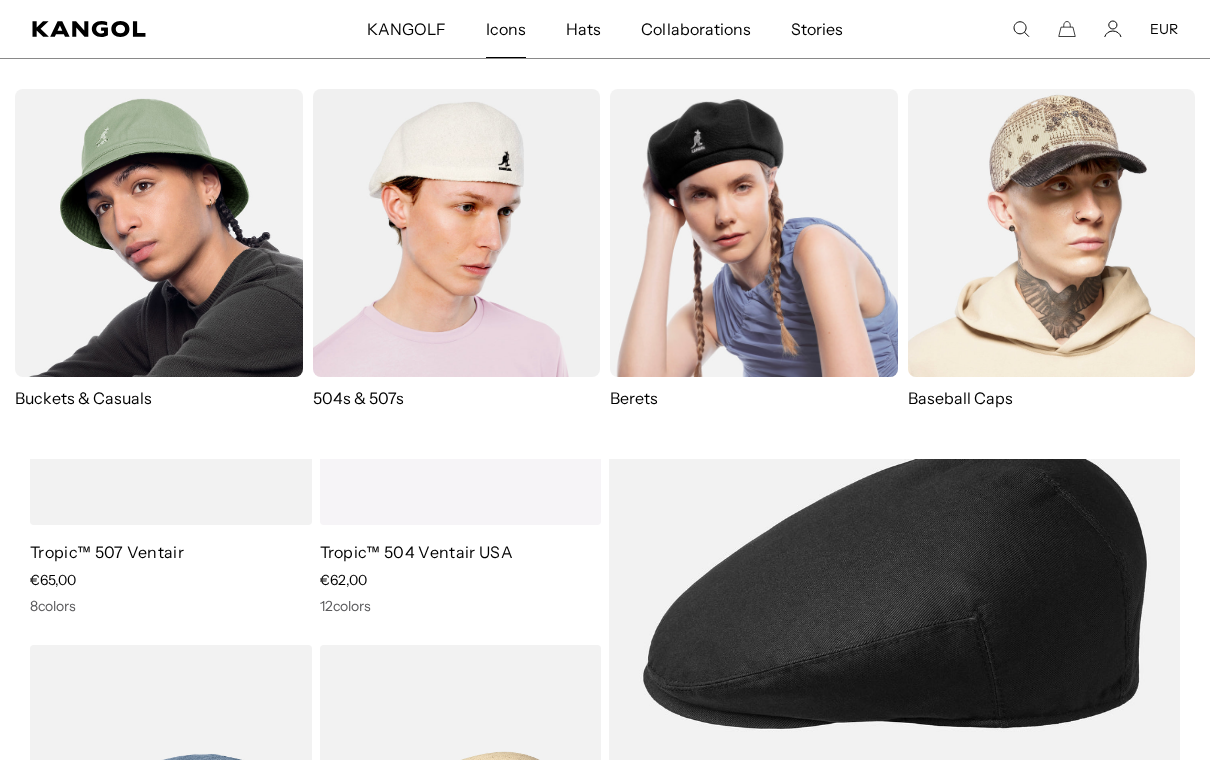 click at bounding box center [754, 233] 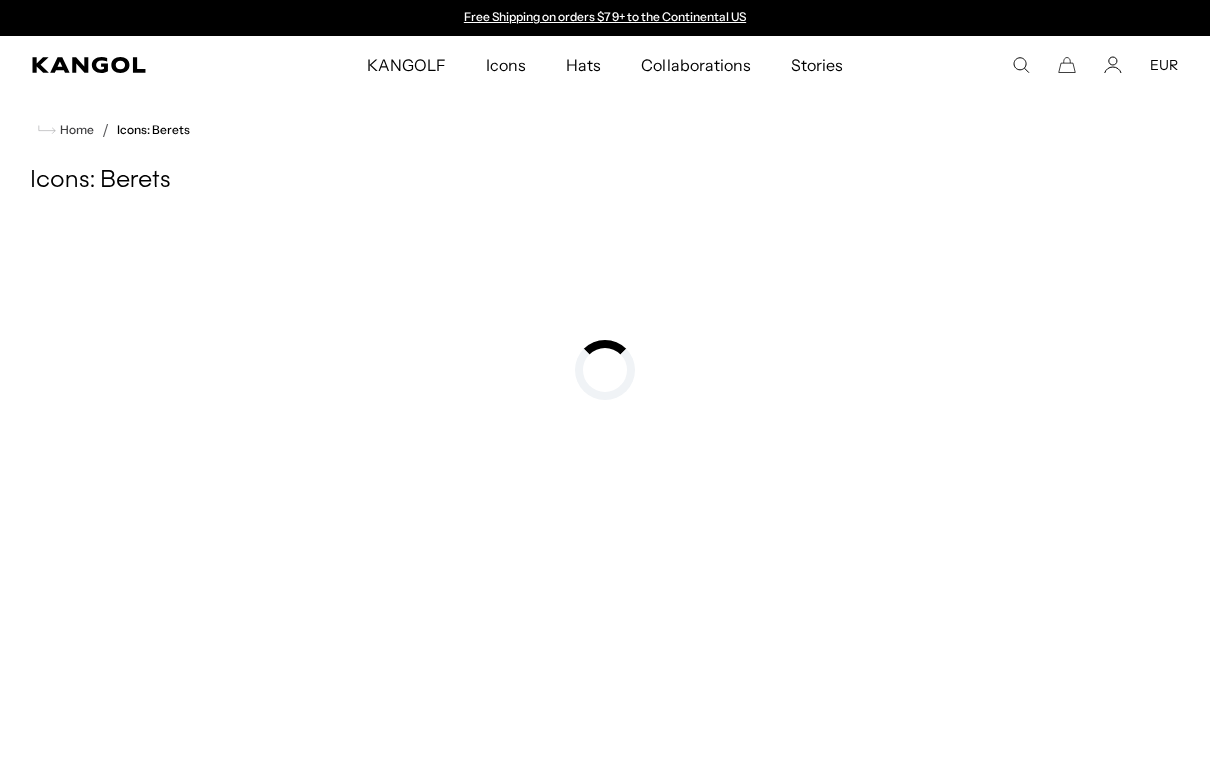 scroll, scrollTop: 0, scrollLeft: 0, axis: both 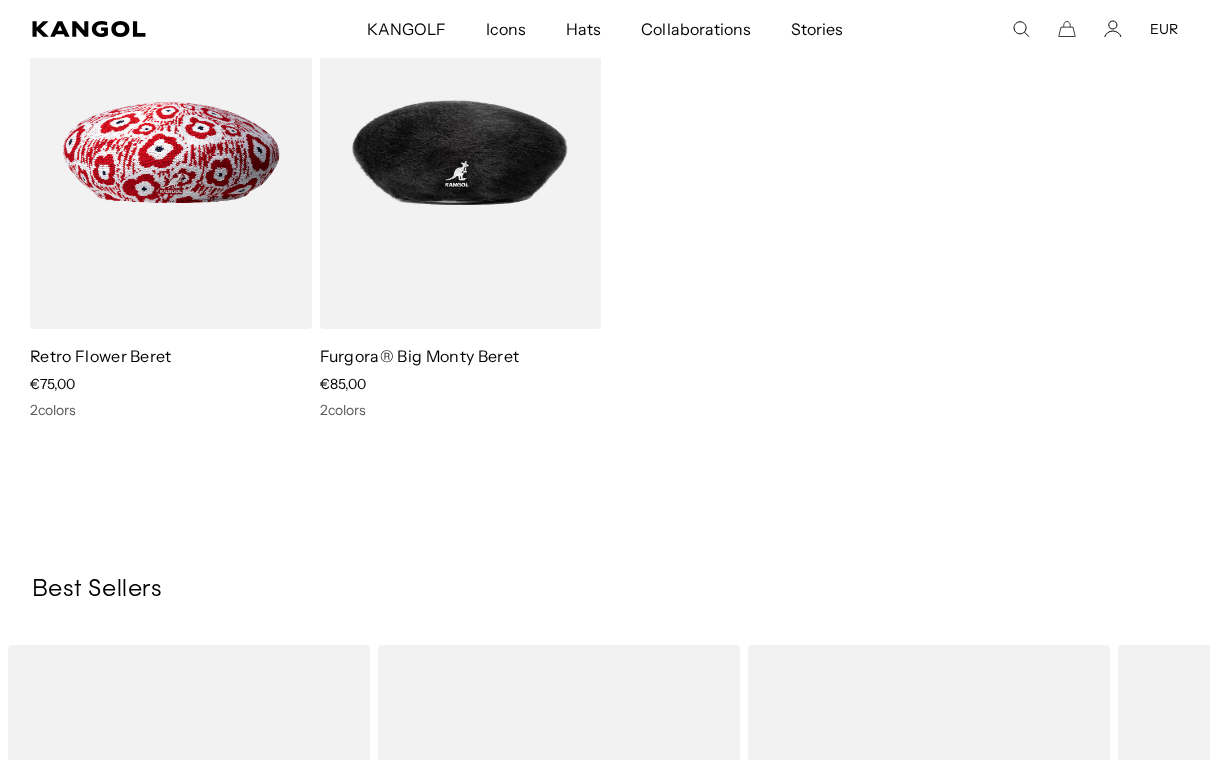 click at bounding box center (0, 0) 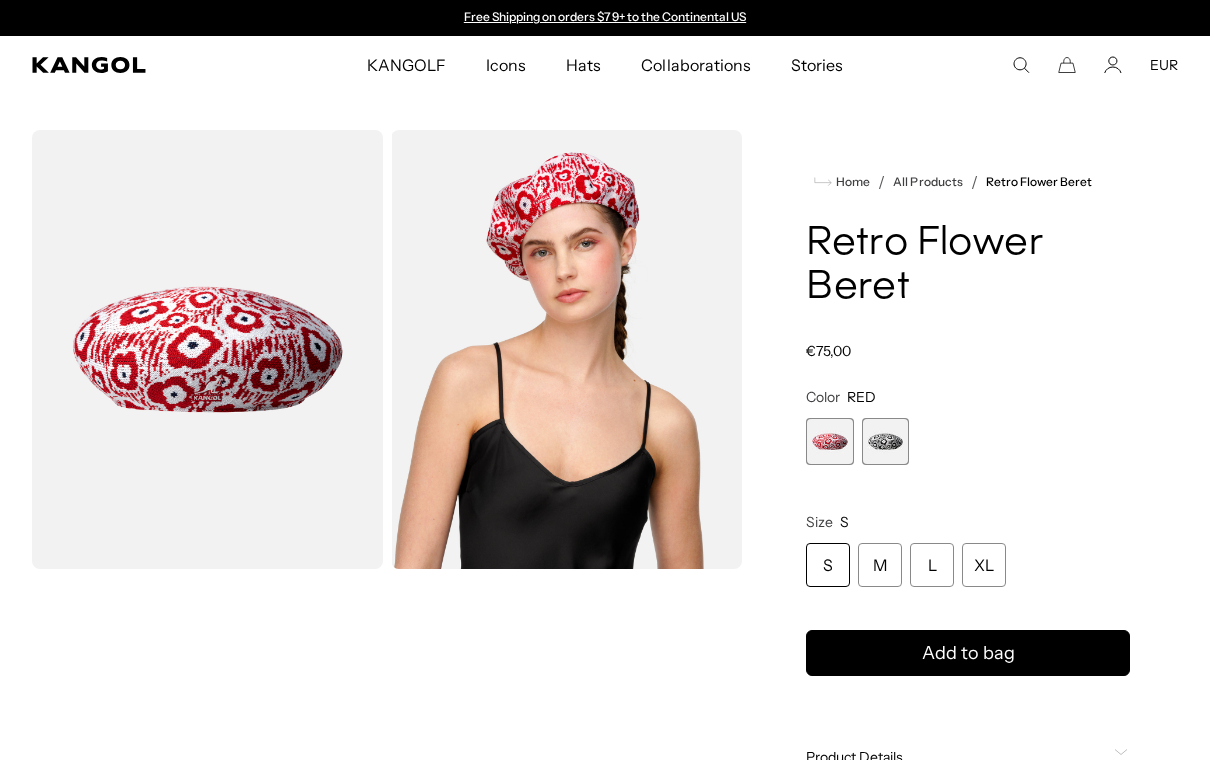 scroll, scrollTop: 0, scrollLeft: 0, axis: both 